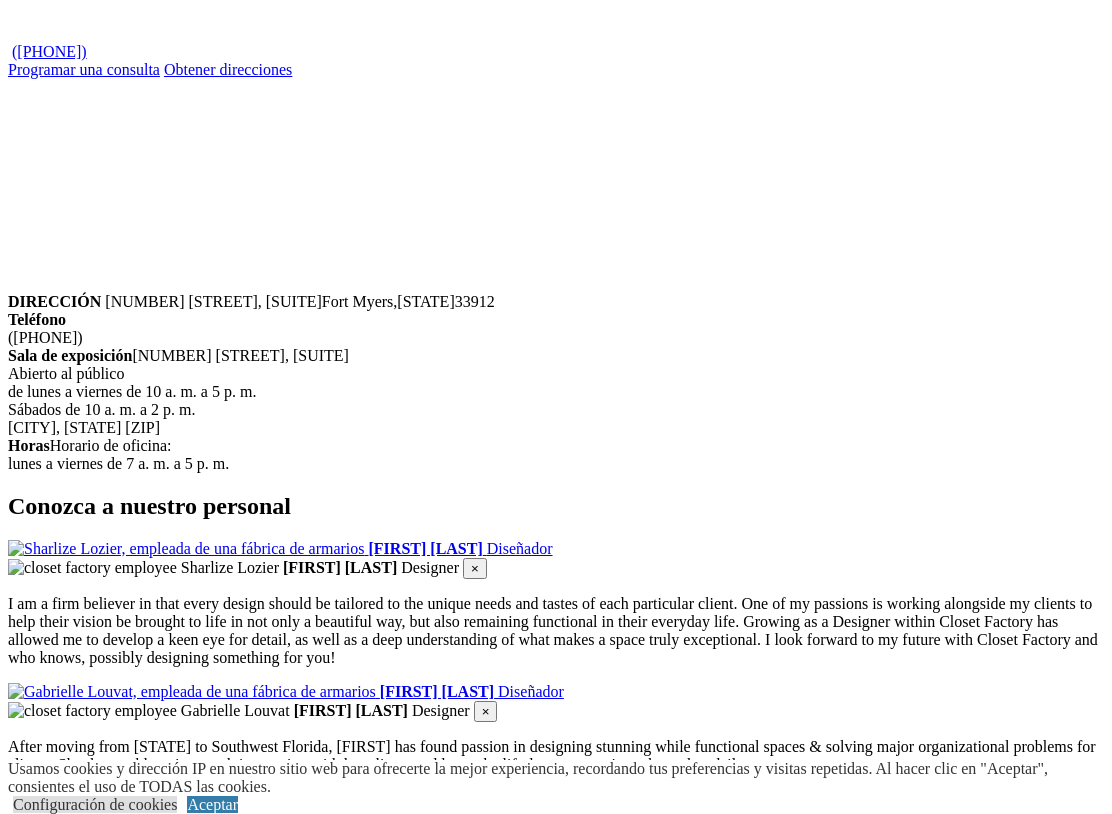 scroll, scrollTop: 2341, scrollLeft: 0, axis: vertical 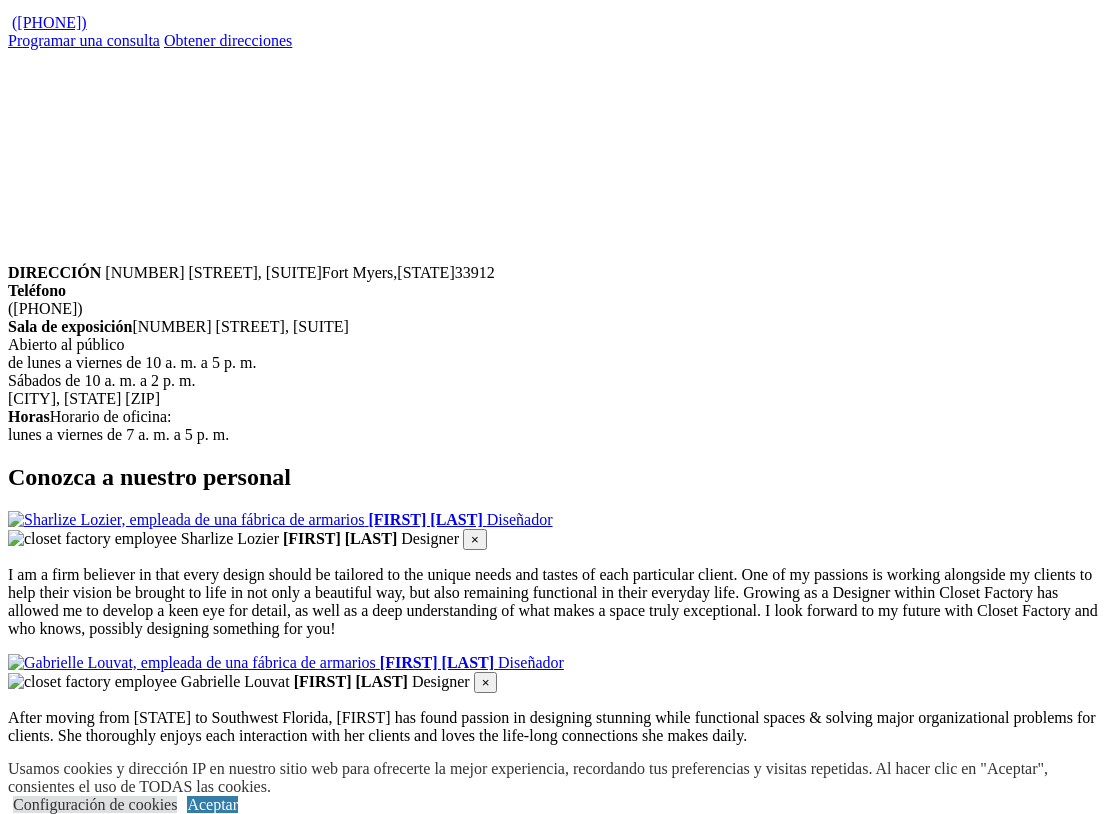 click on "First Name" at bounding box center [95, -908] 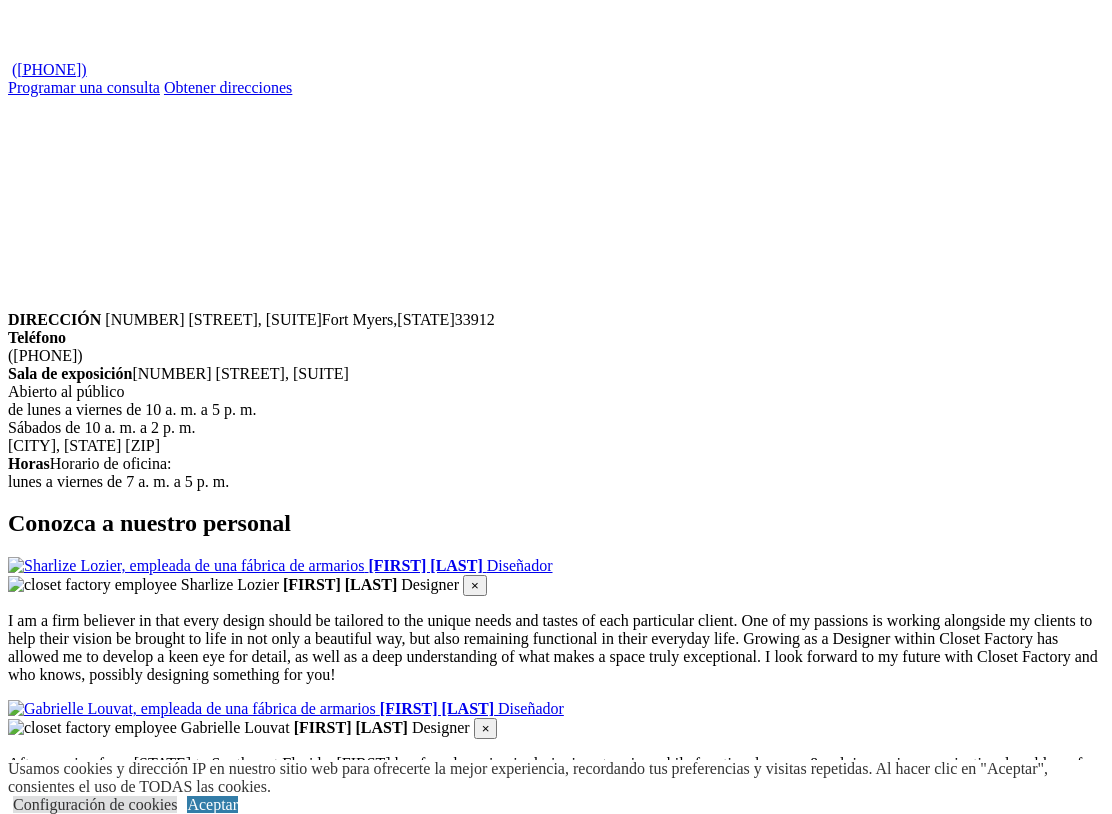 scroll, scrollTop: 0, scrollLeft: 0, axis: both 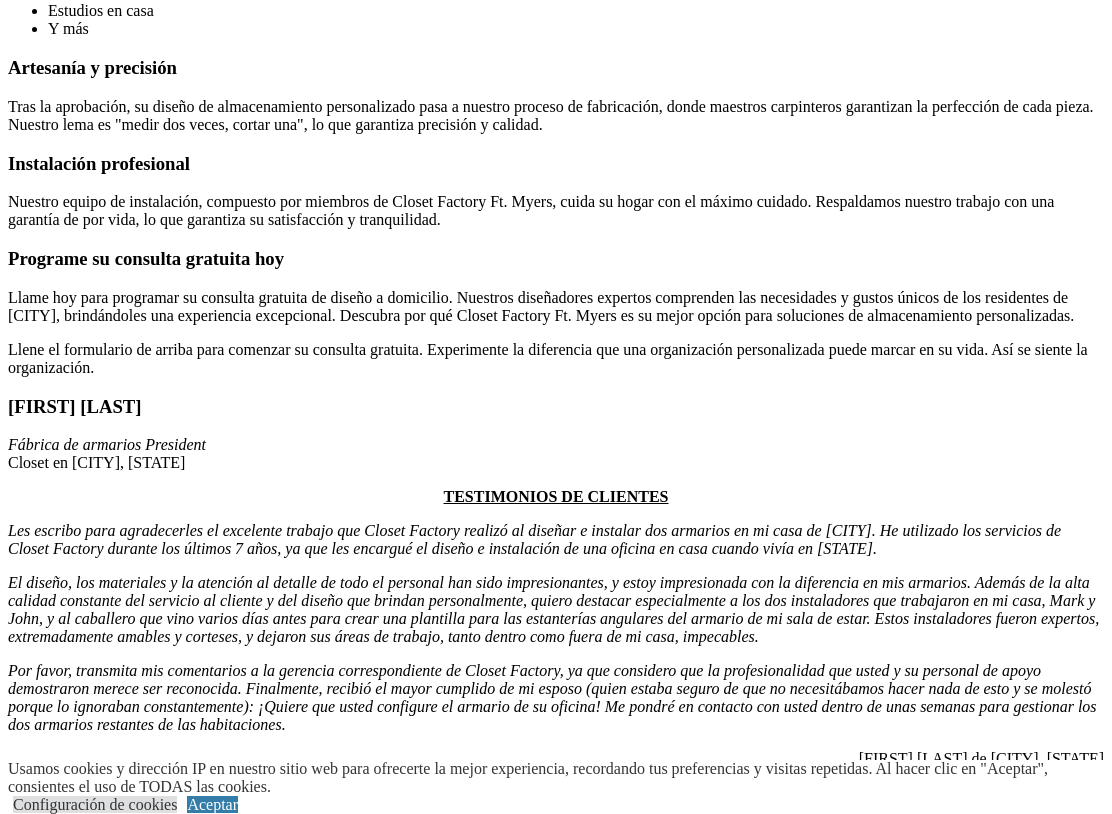 click on "Código postal (Requerido)" at bounding box center (79, -2789) 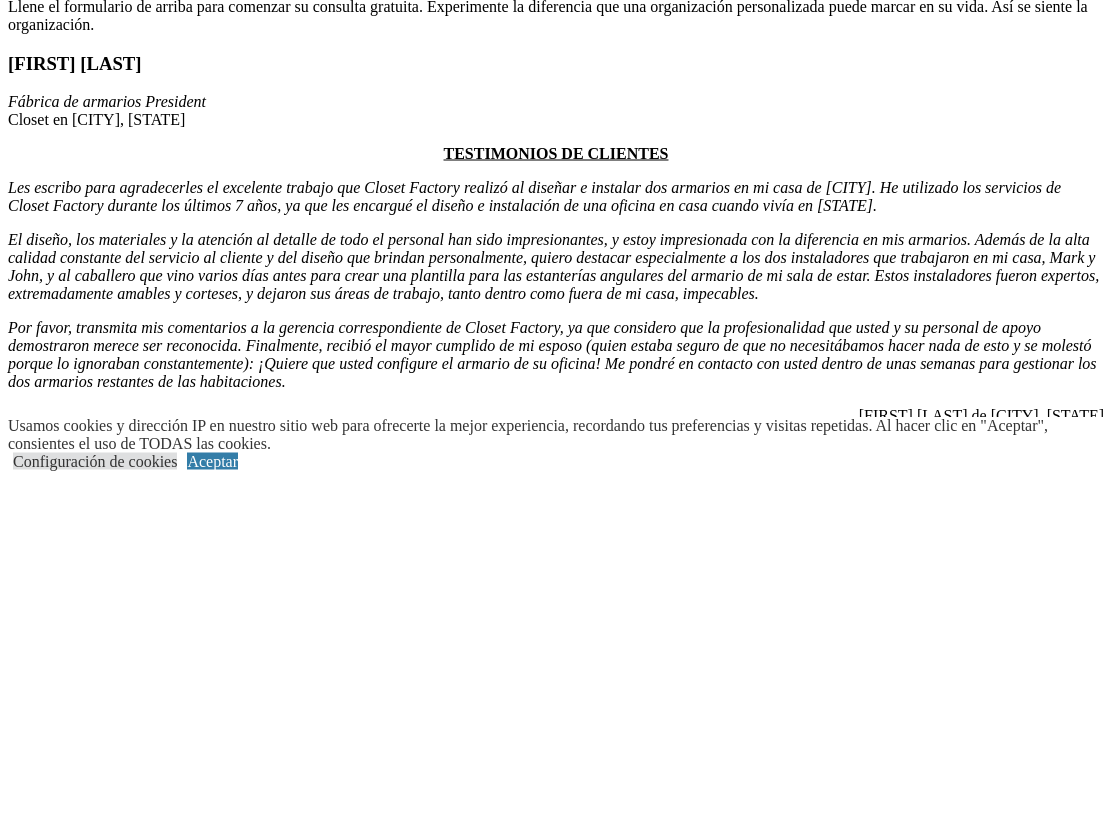 click on "**********" at bounding box center (96, -2845) 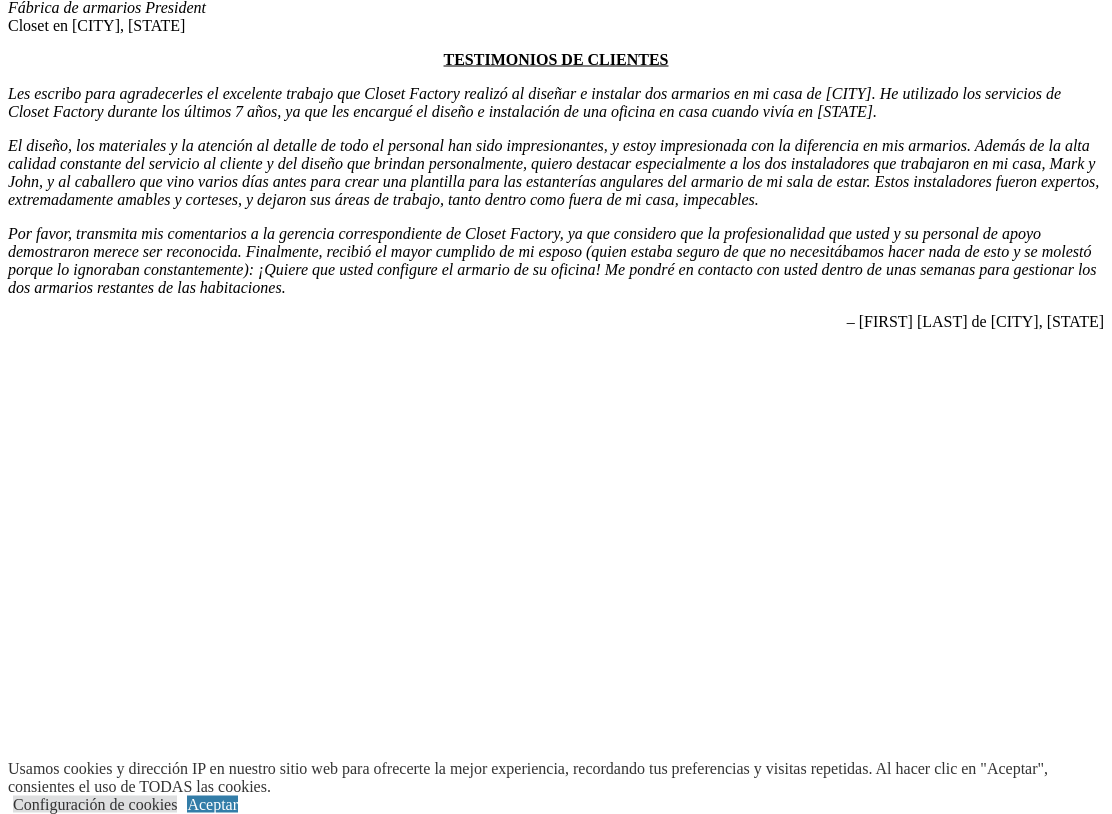 scroll, scrollTop: 4949, scrollLeft: 0, axis: vertical 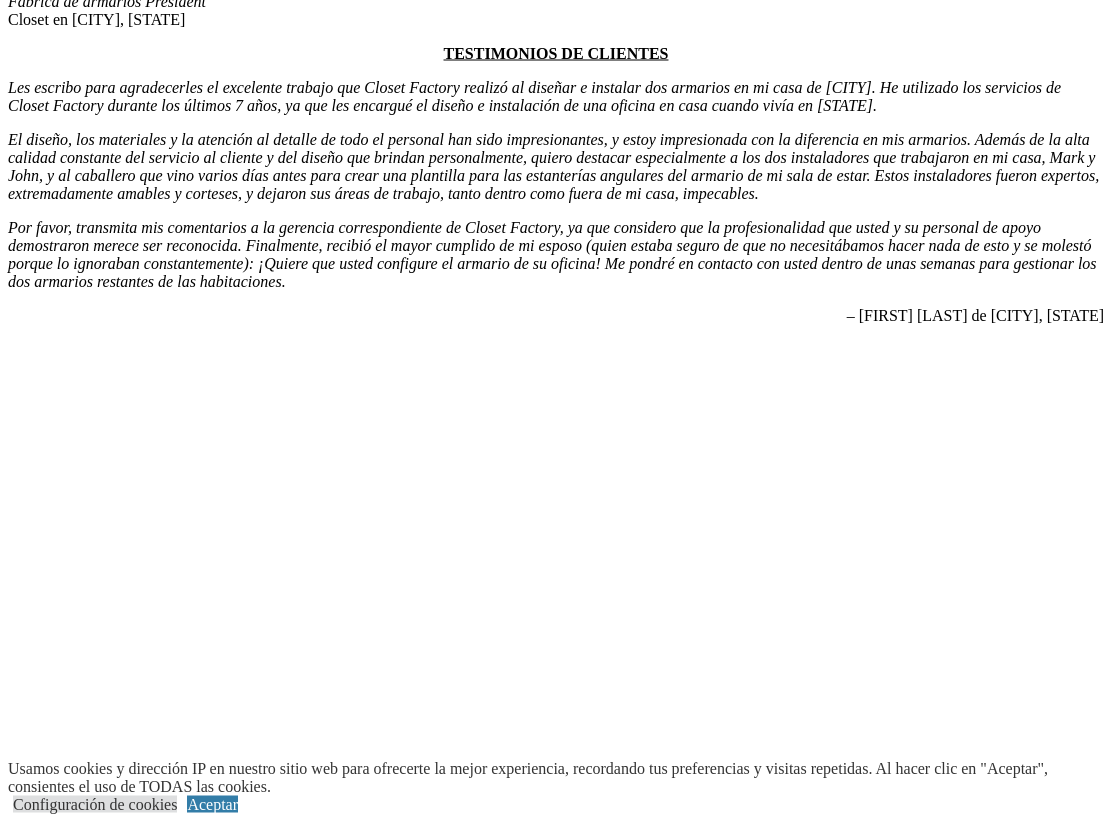 click on "**********" at bounding box center [96, -3288] 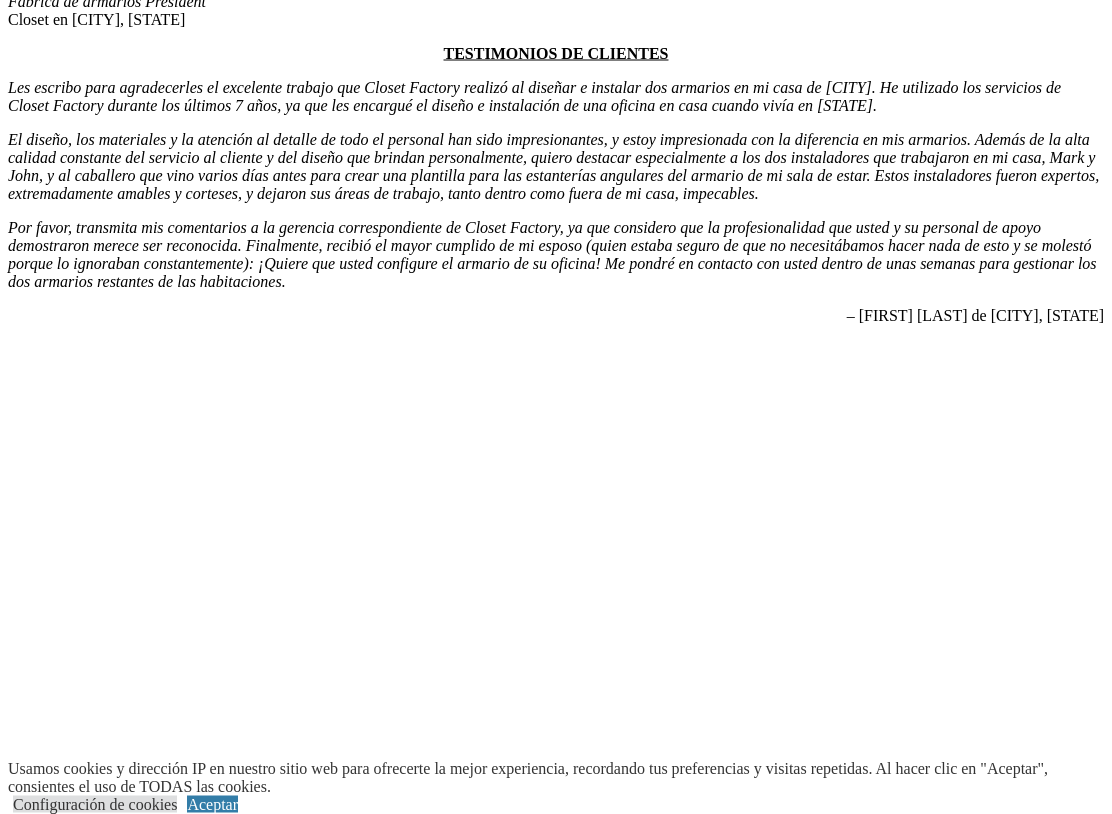 select on "**" 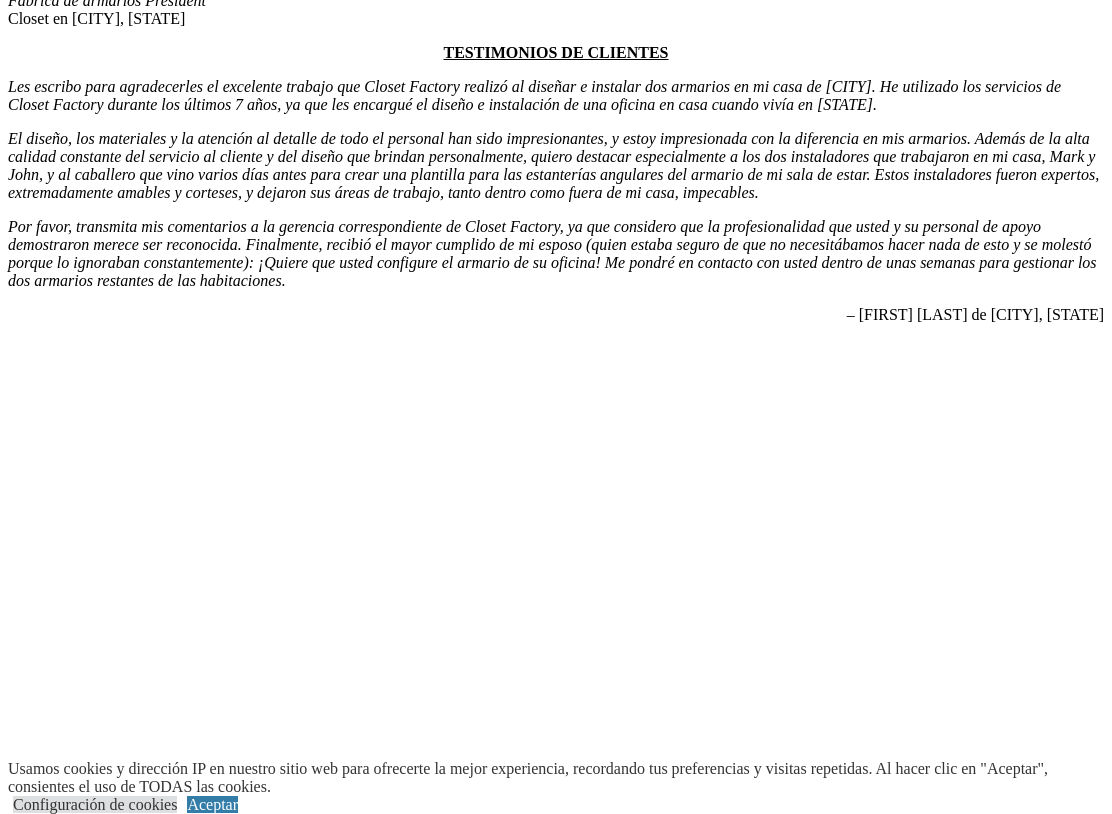 click on "**********" at bounding box center [96, -3289] 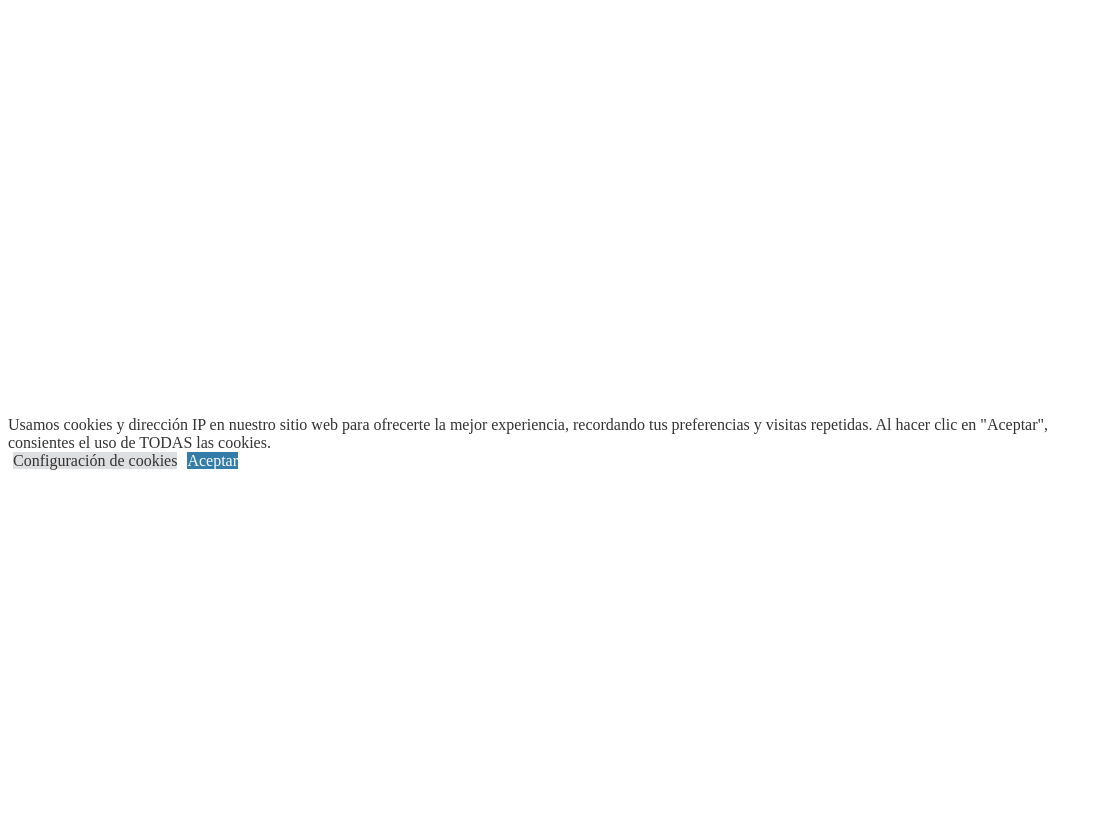type on "*****" 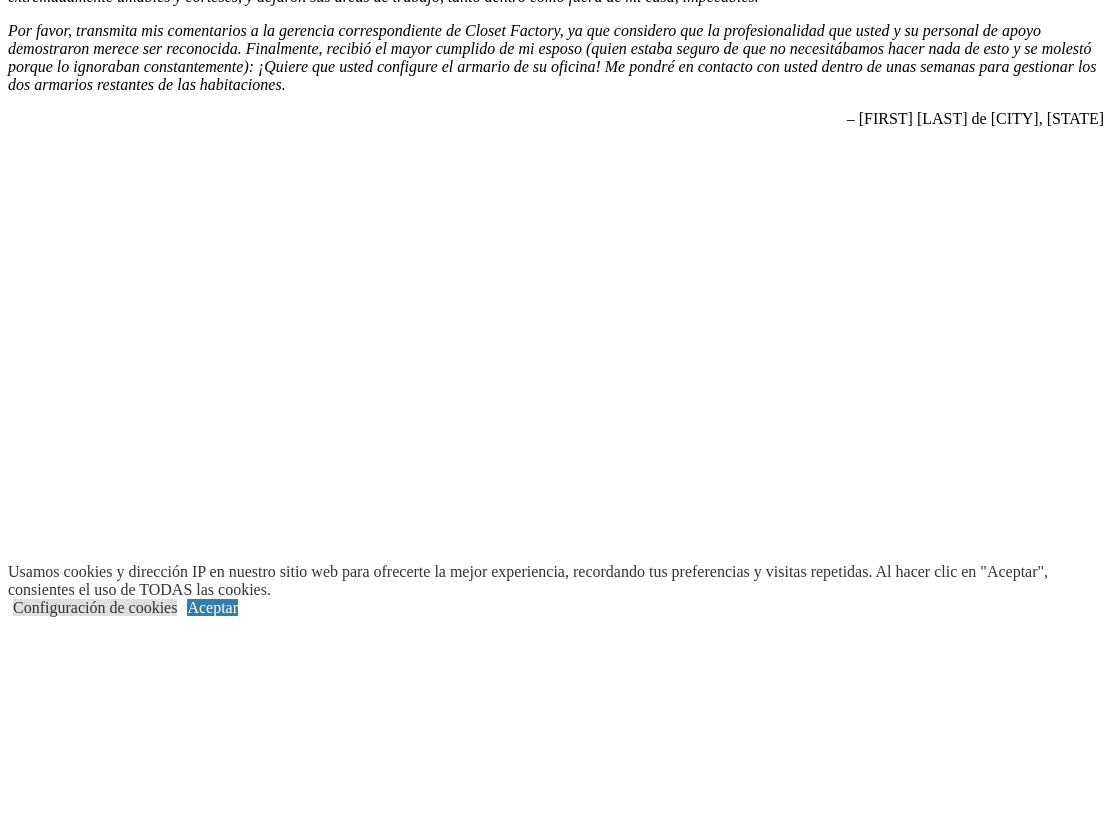 click on "*****" at bounding box center (345, -3450) 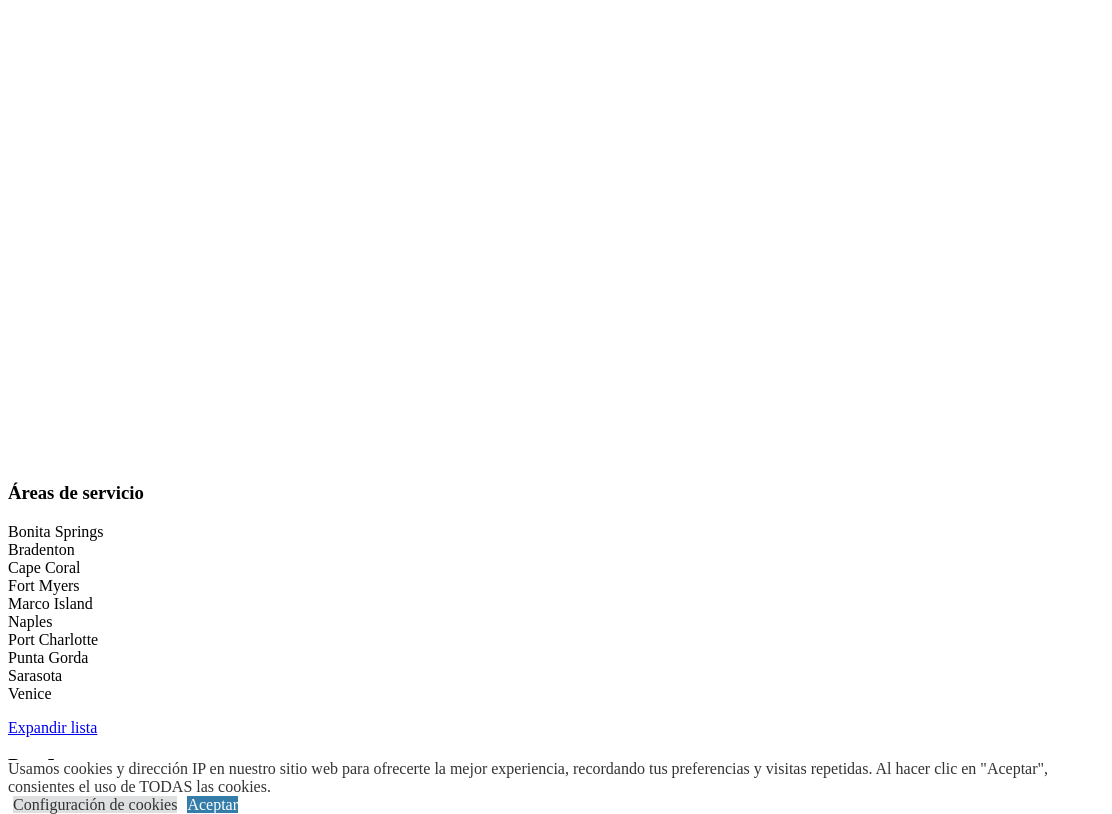 scroll, scrollTop: 0, scrollLeft: 0, axis: both 